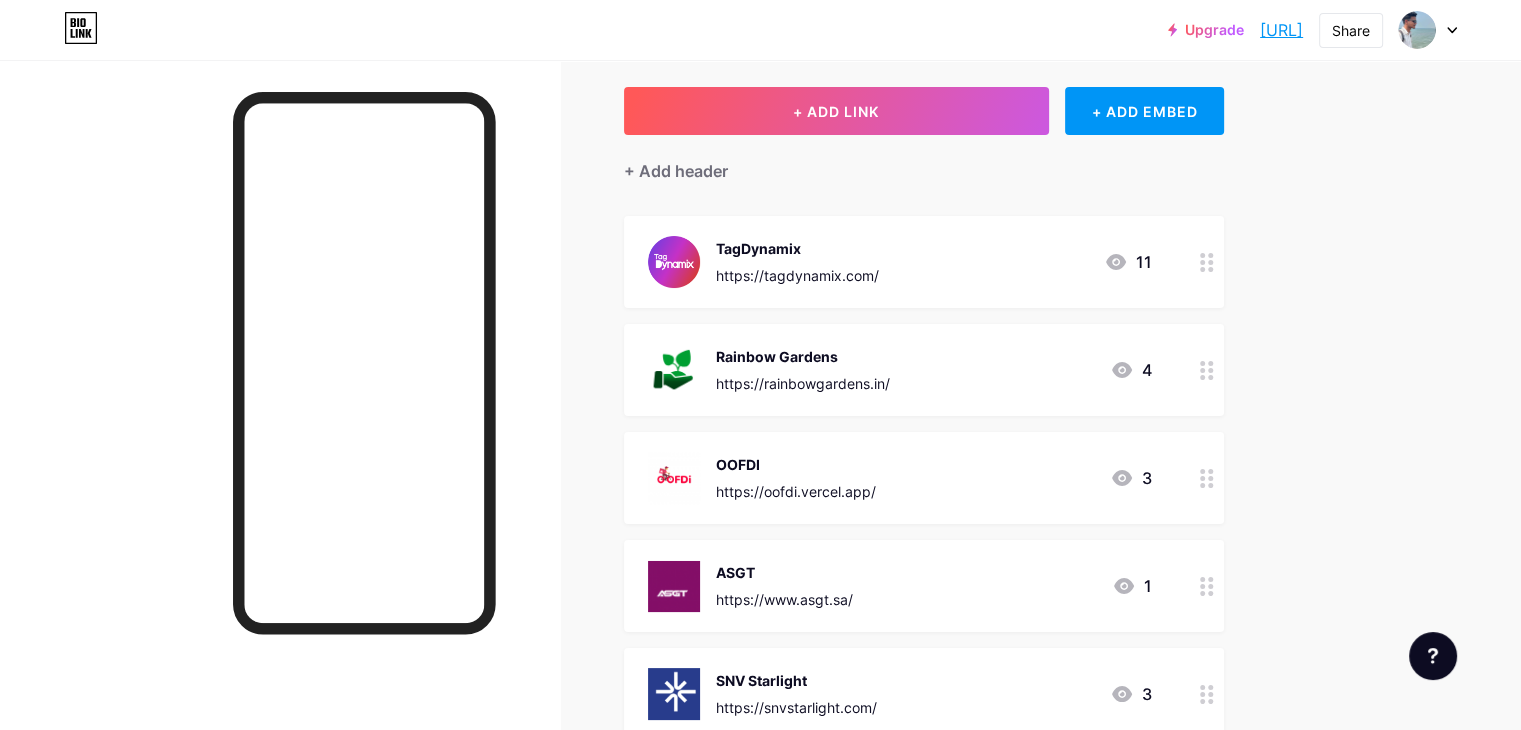 scroll, scrollTop: 0, scrollLeft: 0, axis: both 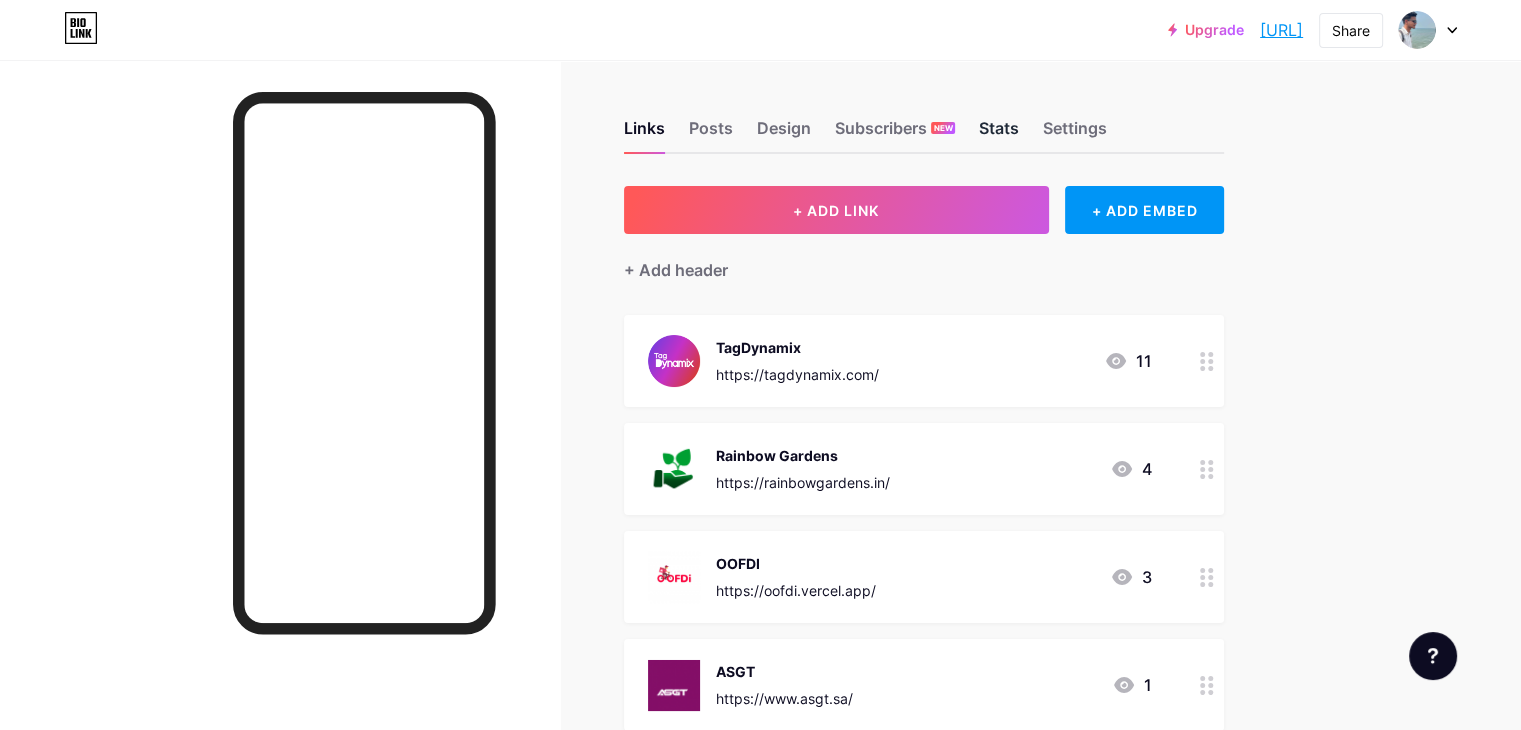 click on "Stats" at bounding box center [999, 134] 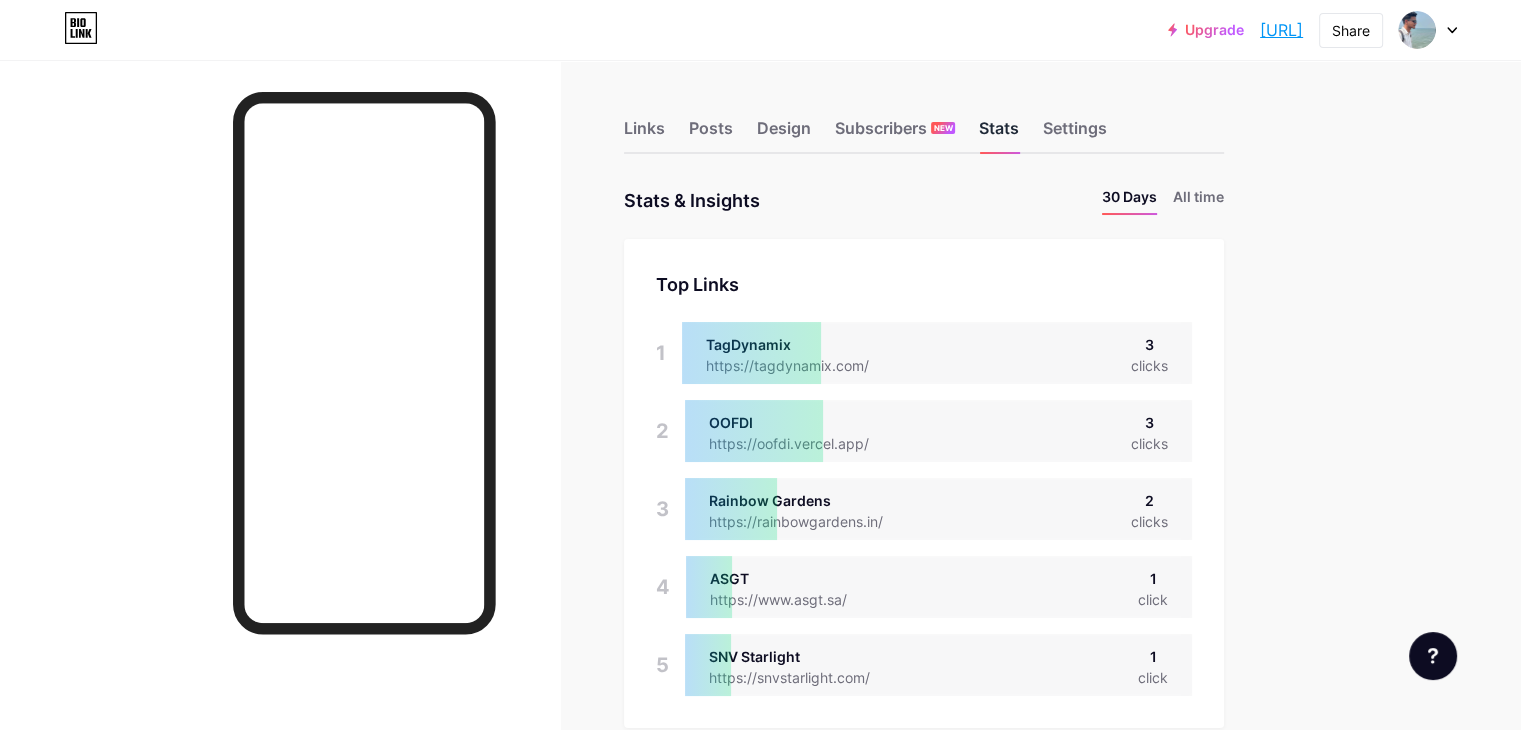 scroll, scrollTop: 999270, scrollLeft: 998479, axis: both 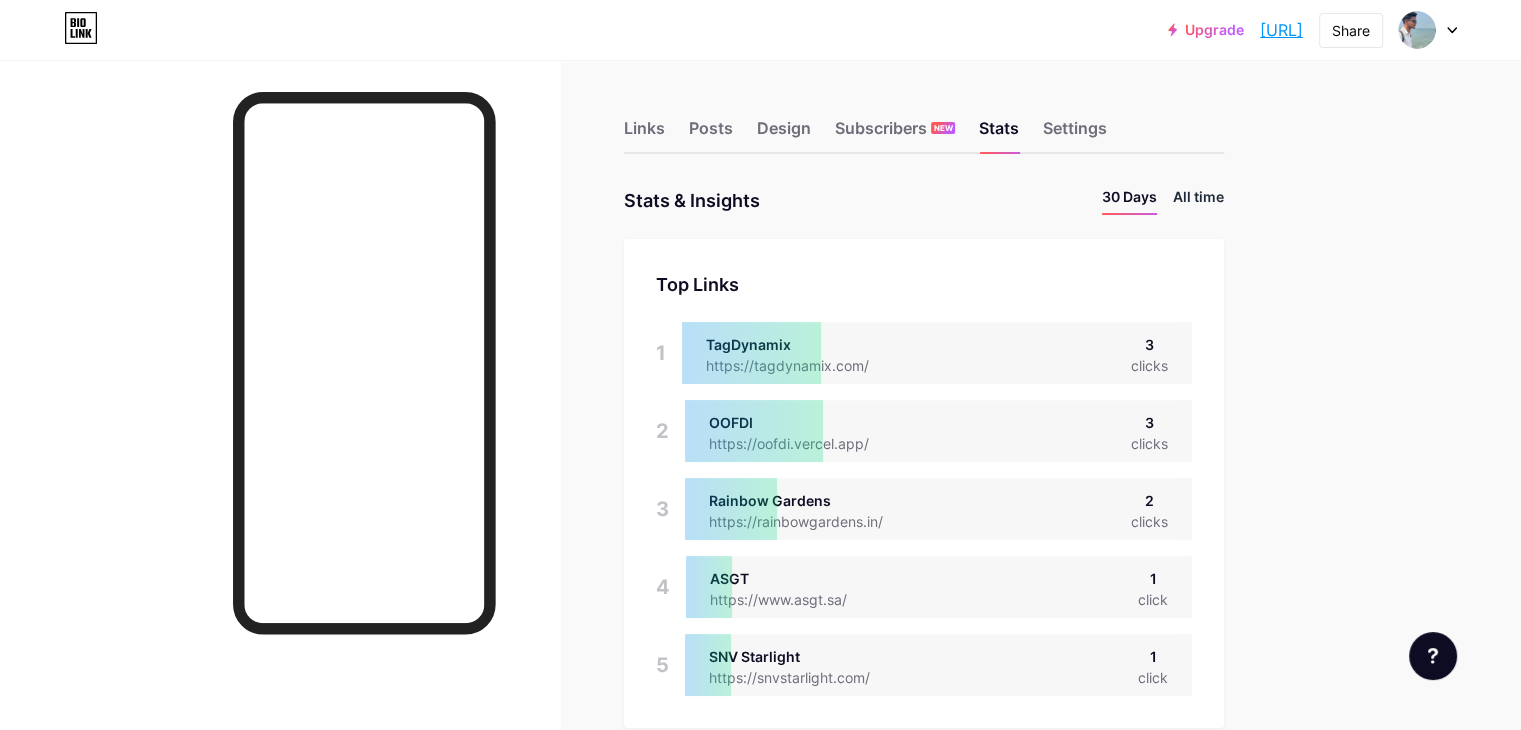 click on "All
time" at bounding box center [1198, 200] 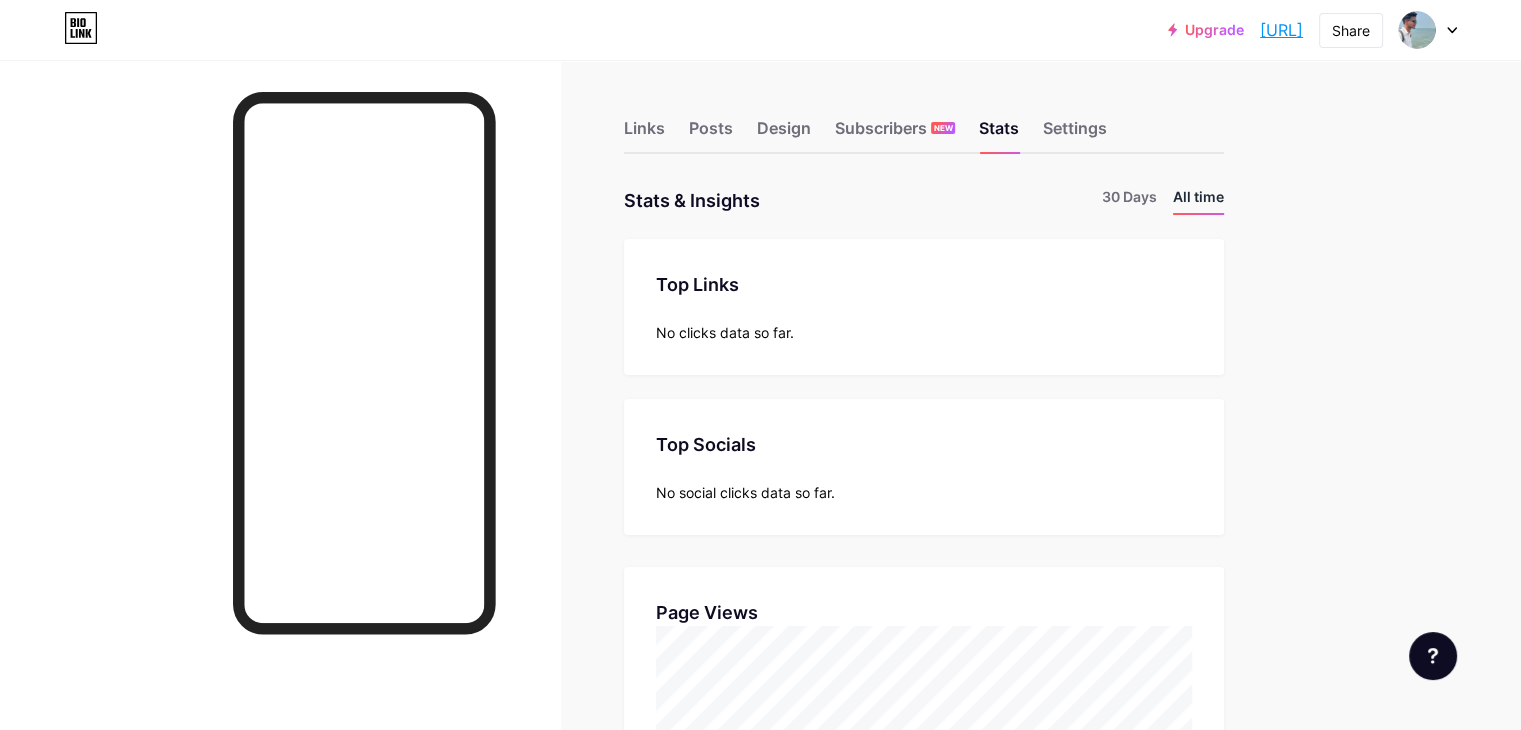 scroll, scrollTop: 999270, scrollLeft: 998479, axis: both 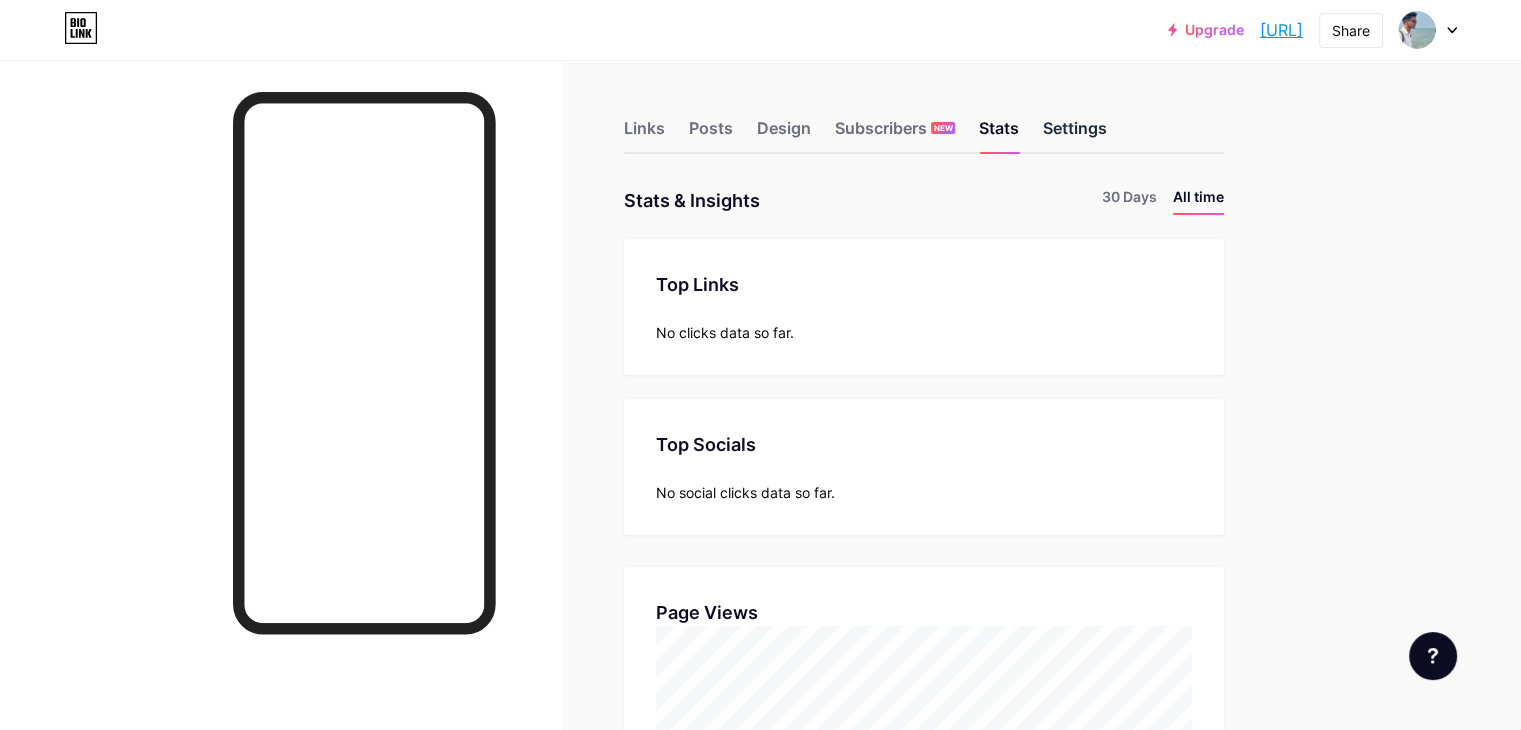 click on "Settings" at bounding box center [1075, 134] 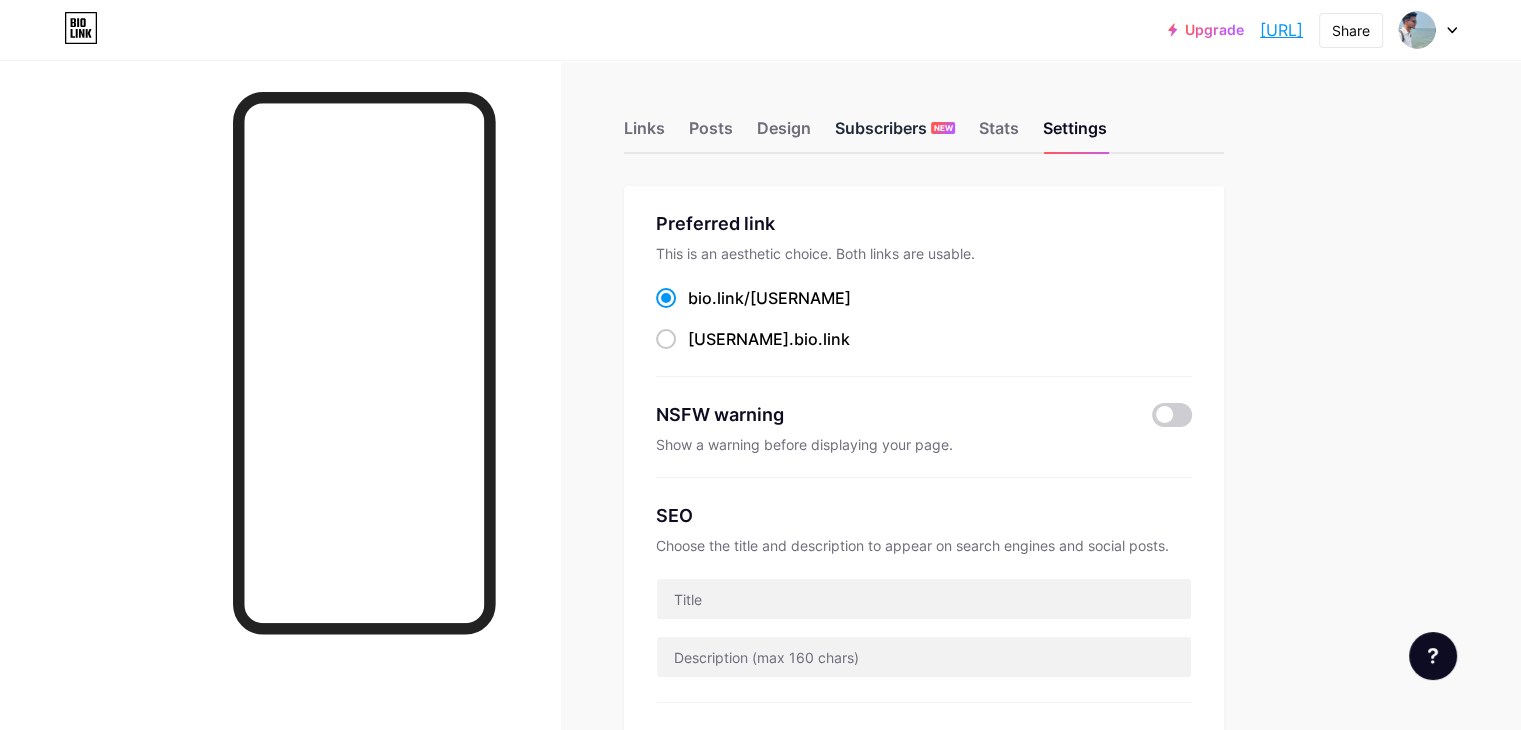 click on "Subscribers
NEW" at bounding box center (895, 134) 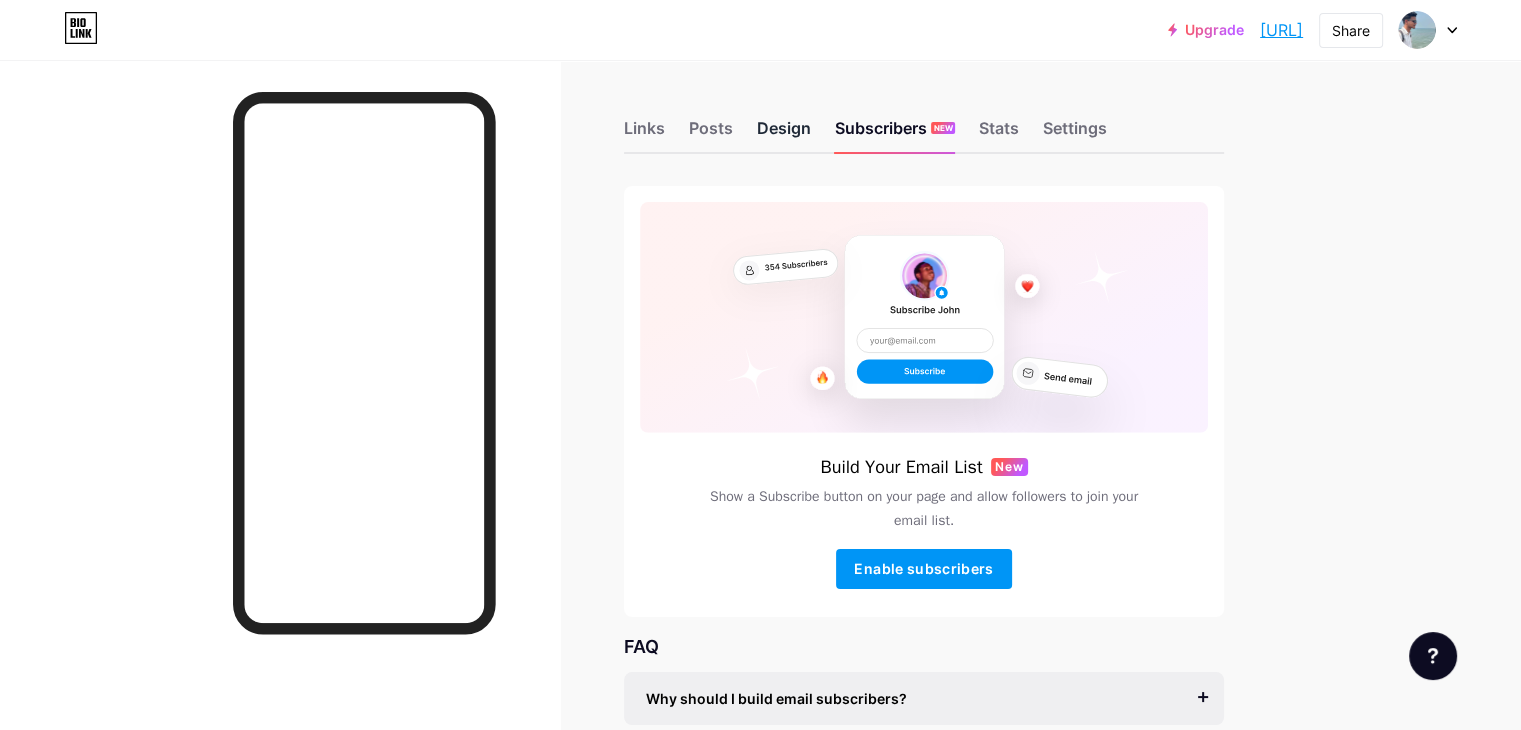 click on "Design" at bounding box center (784, 134) 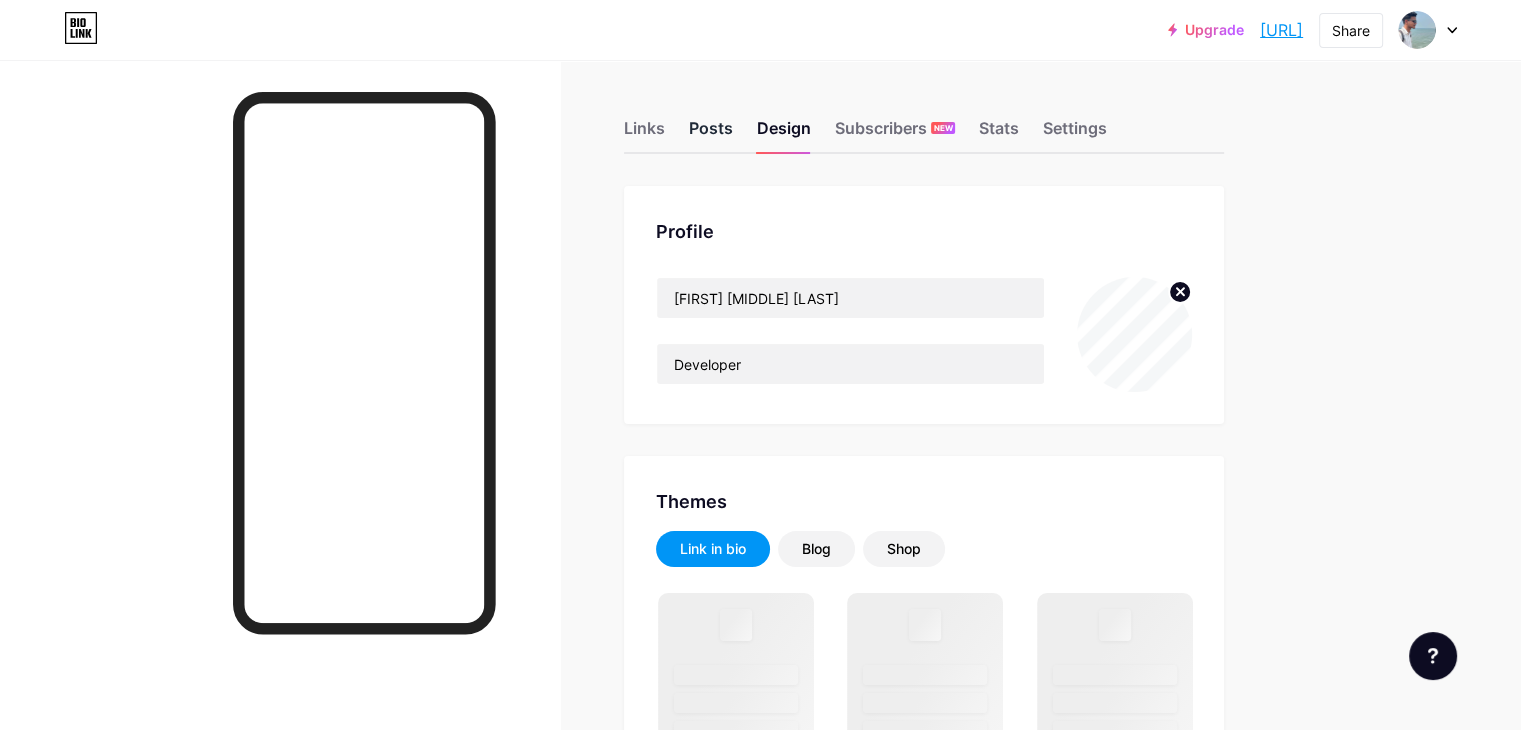 click on "Posts" at bounding box center [711, 134] 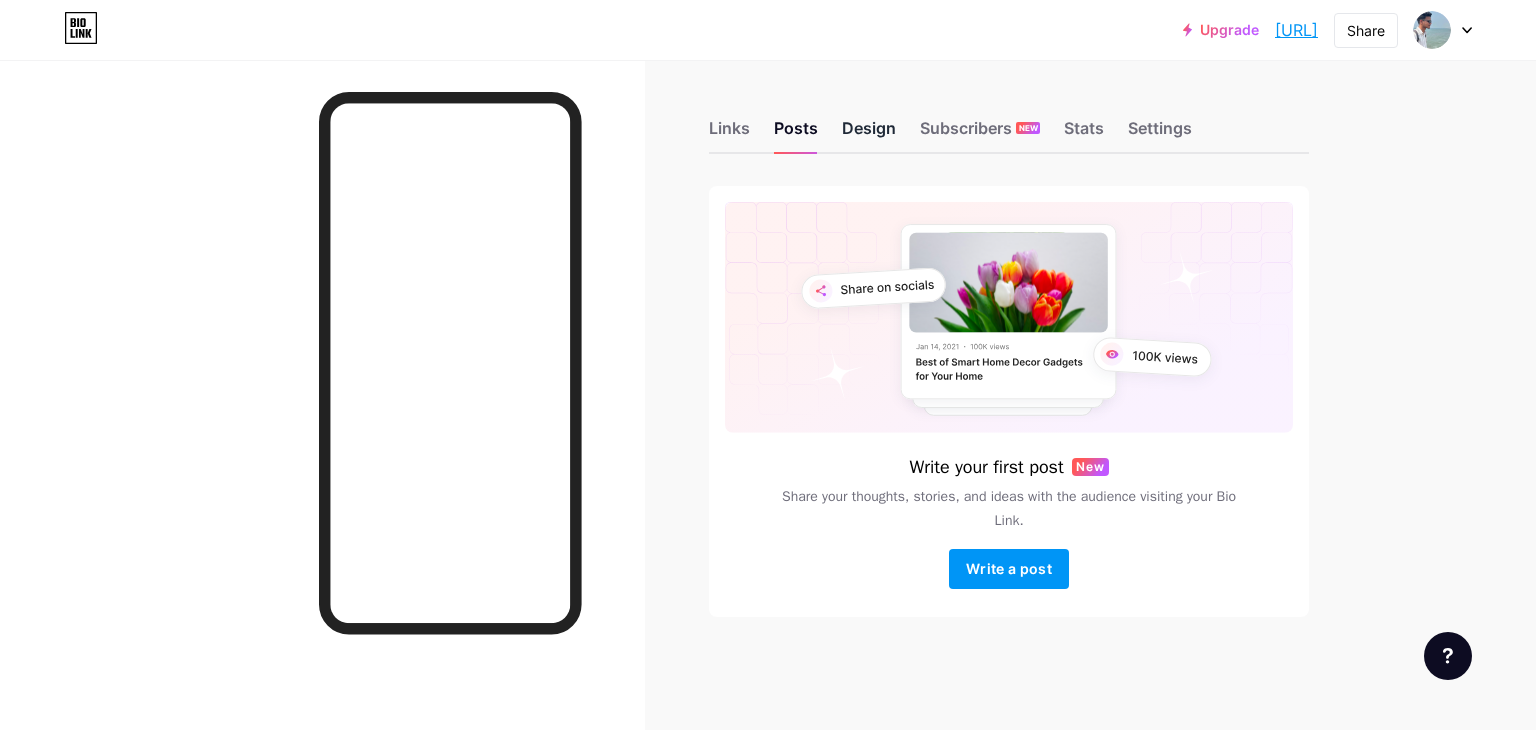 click on "Design" at bounding box center [869, 134] 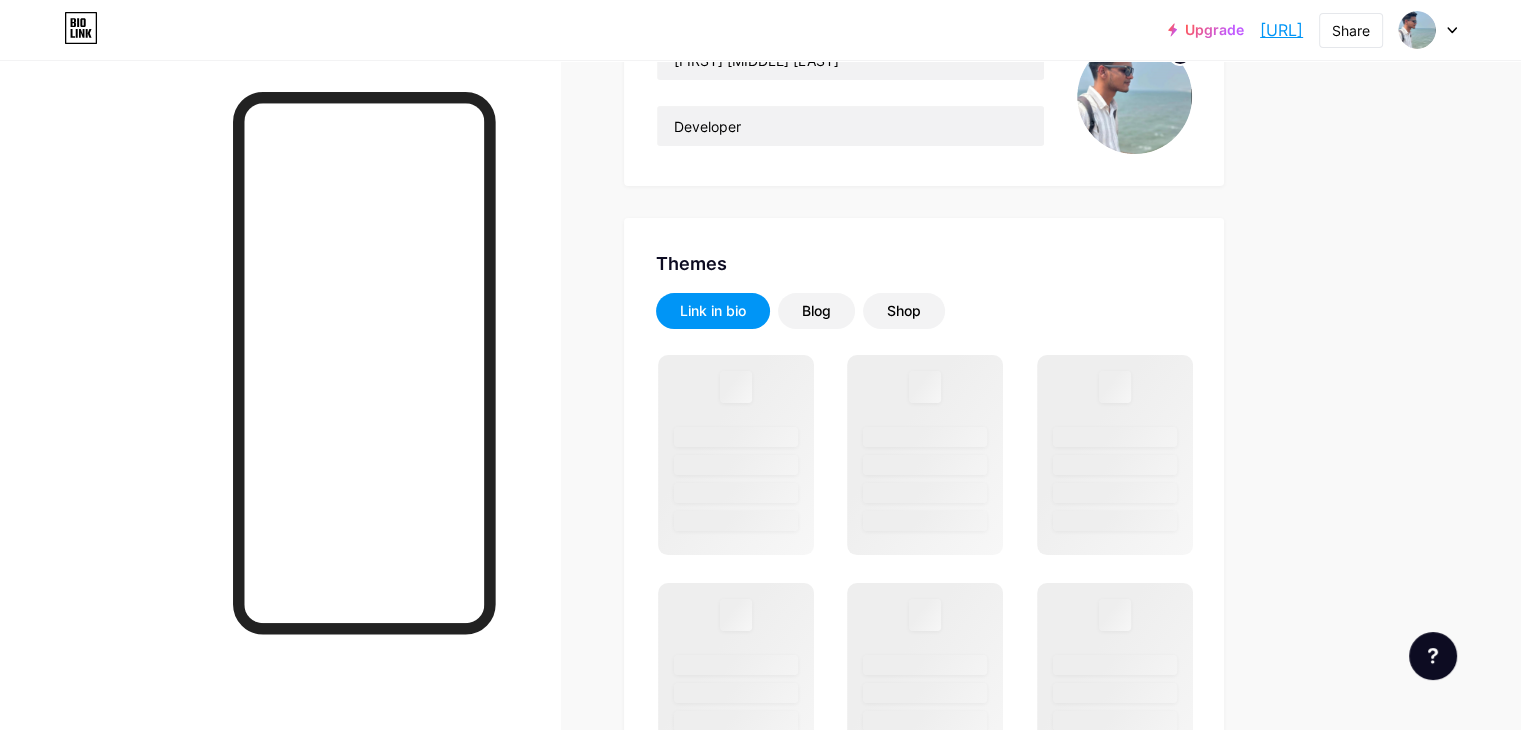 scroll, scrollTop: 300, scrollLeft: 0, axis: vertical 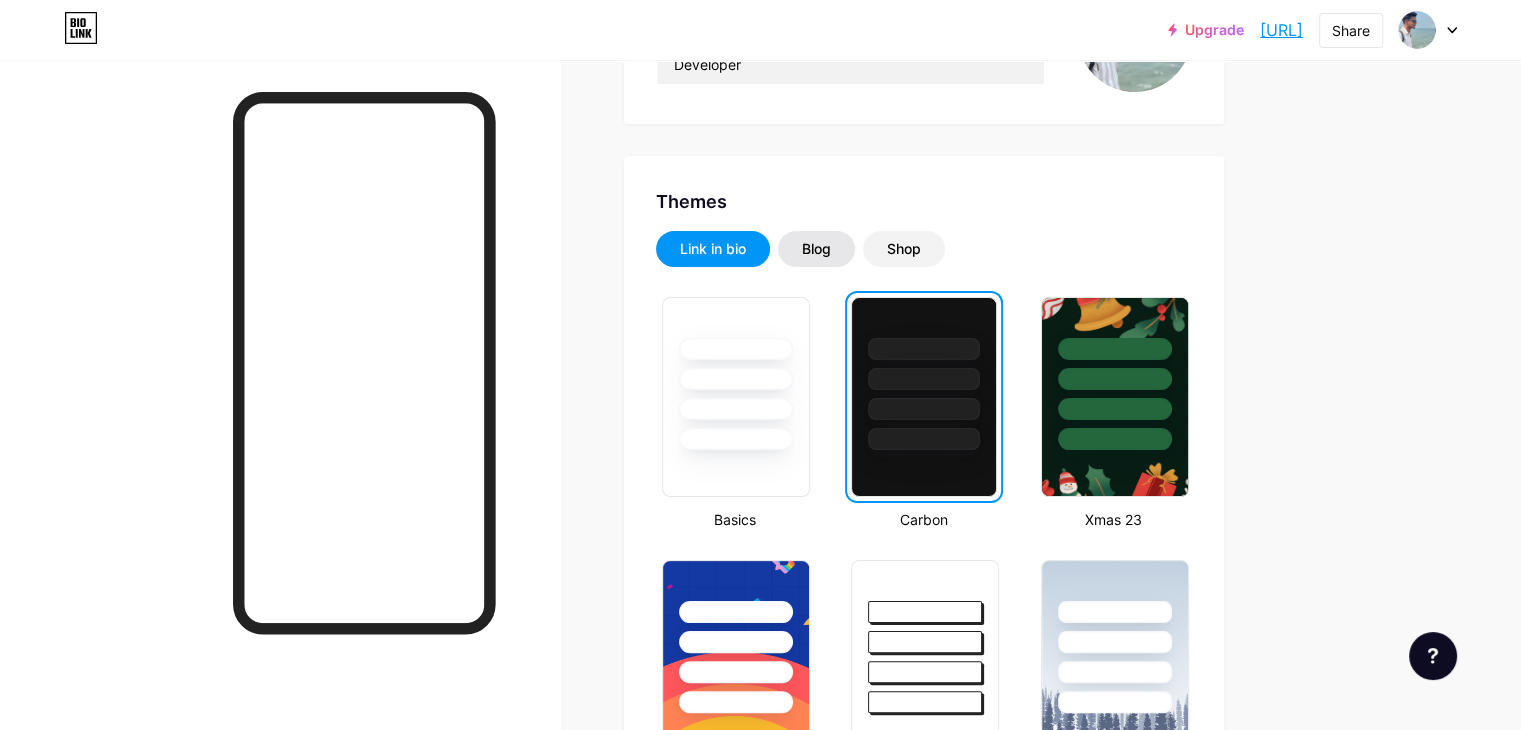 click on "Blog" at bounding box center (816, 249) 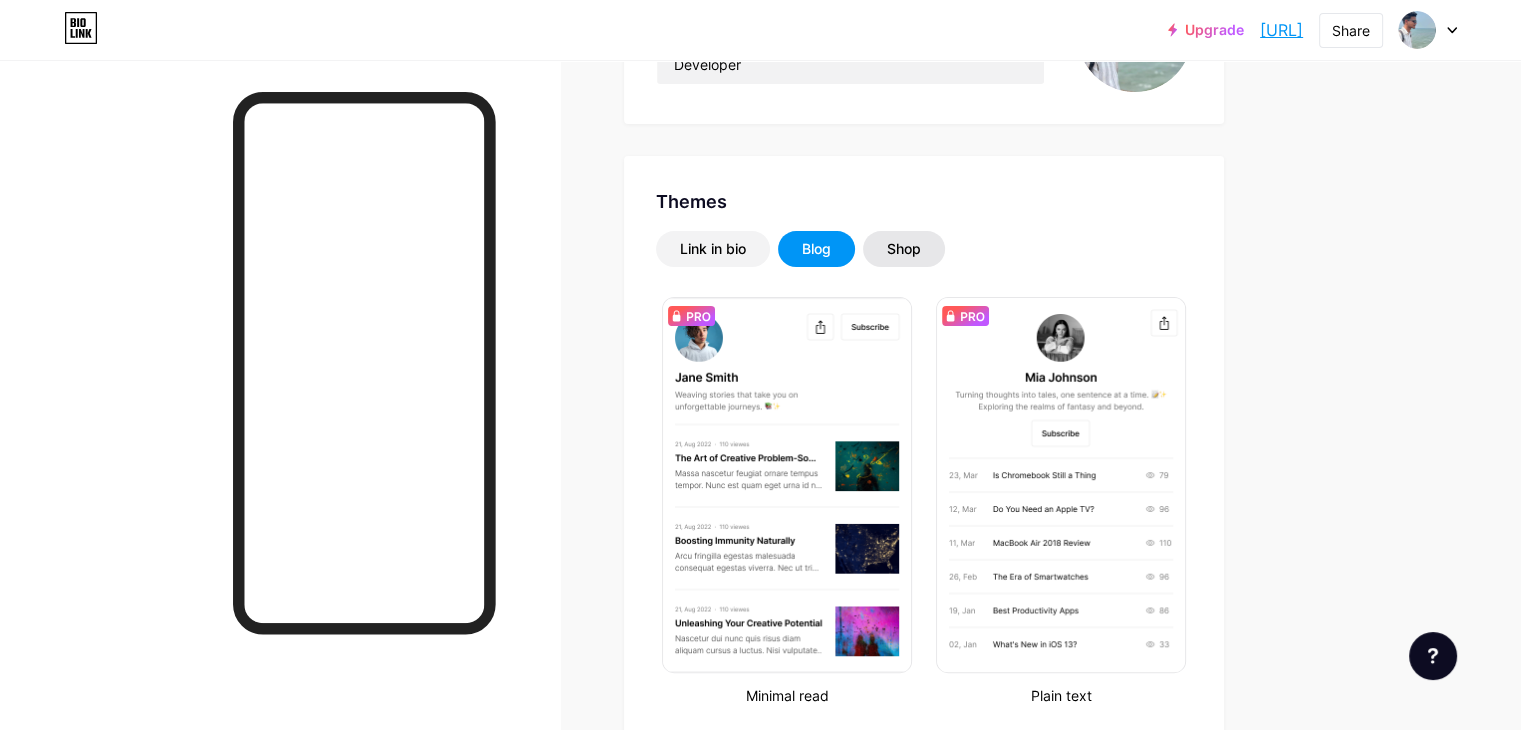 click on "Shop" at bounding box center (904, 249) 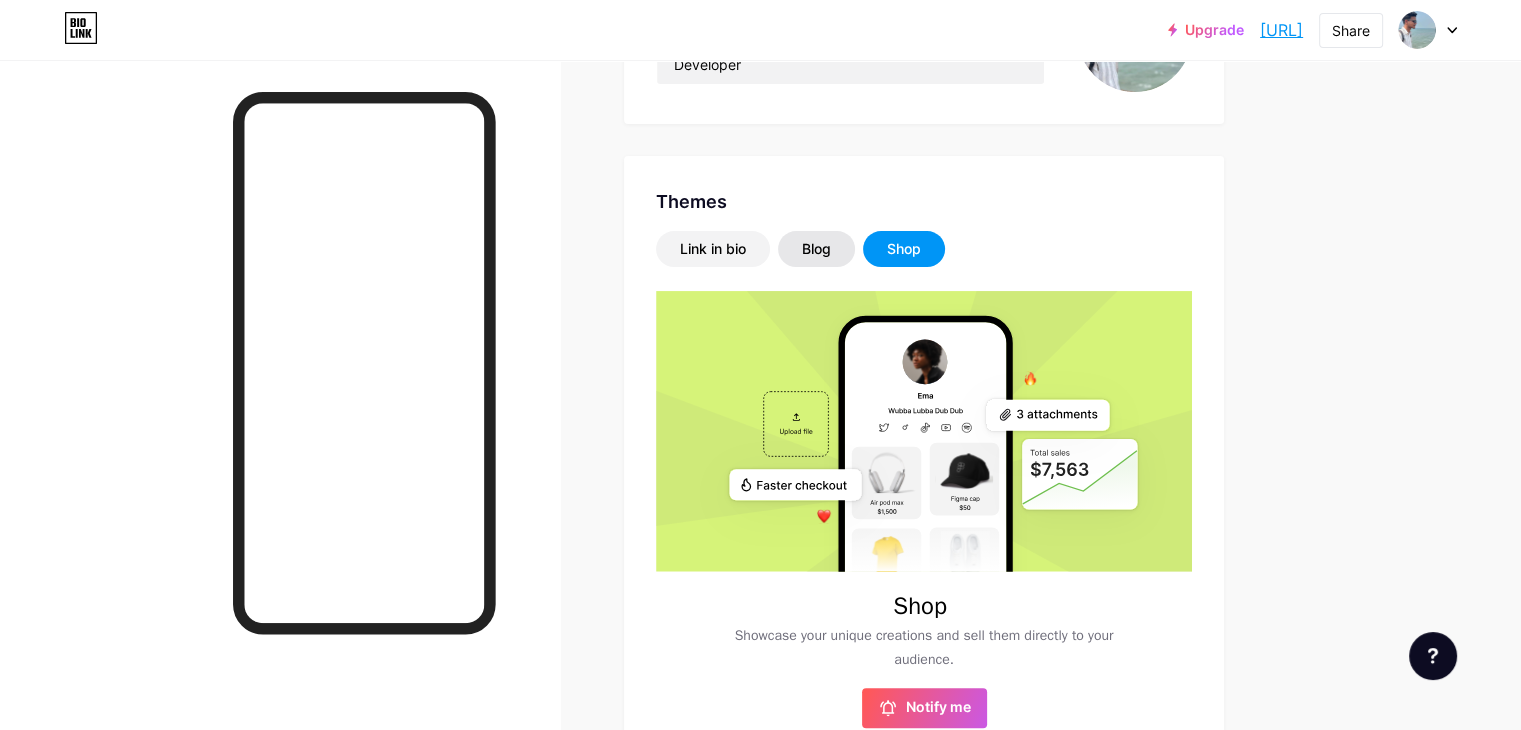 click on "Blog" at bounding box center [816, 249] 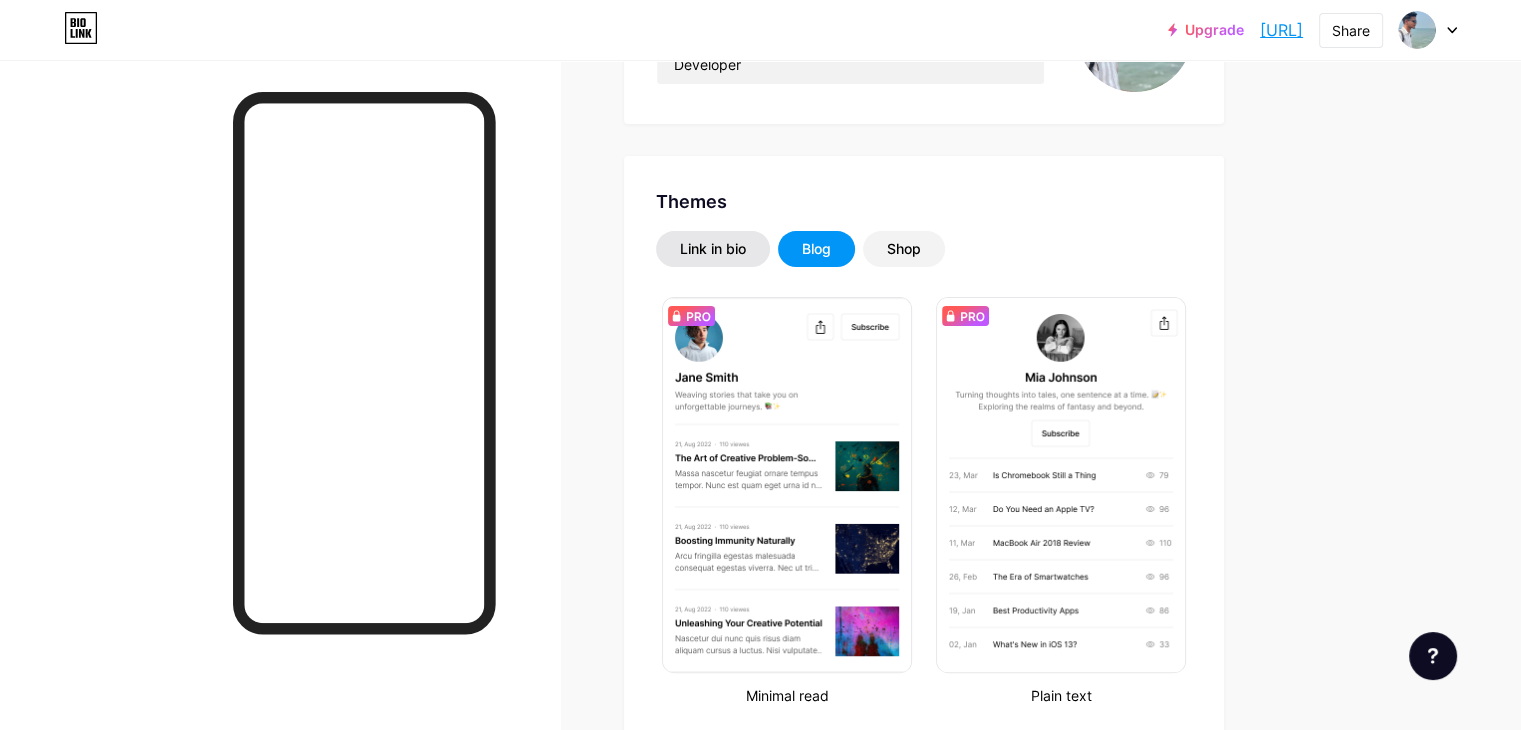 click on "Link in bio" at bounding box center [713, 249] 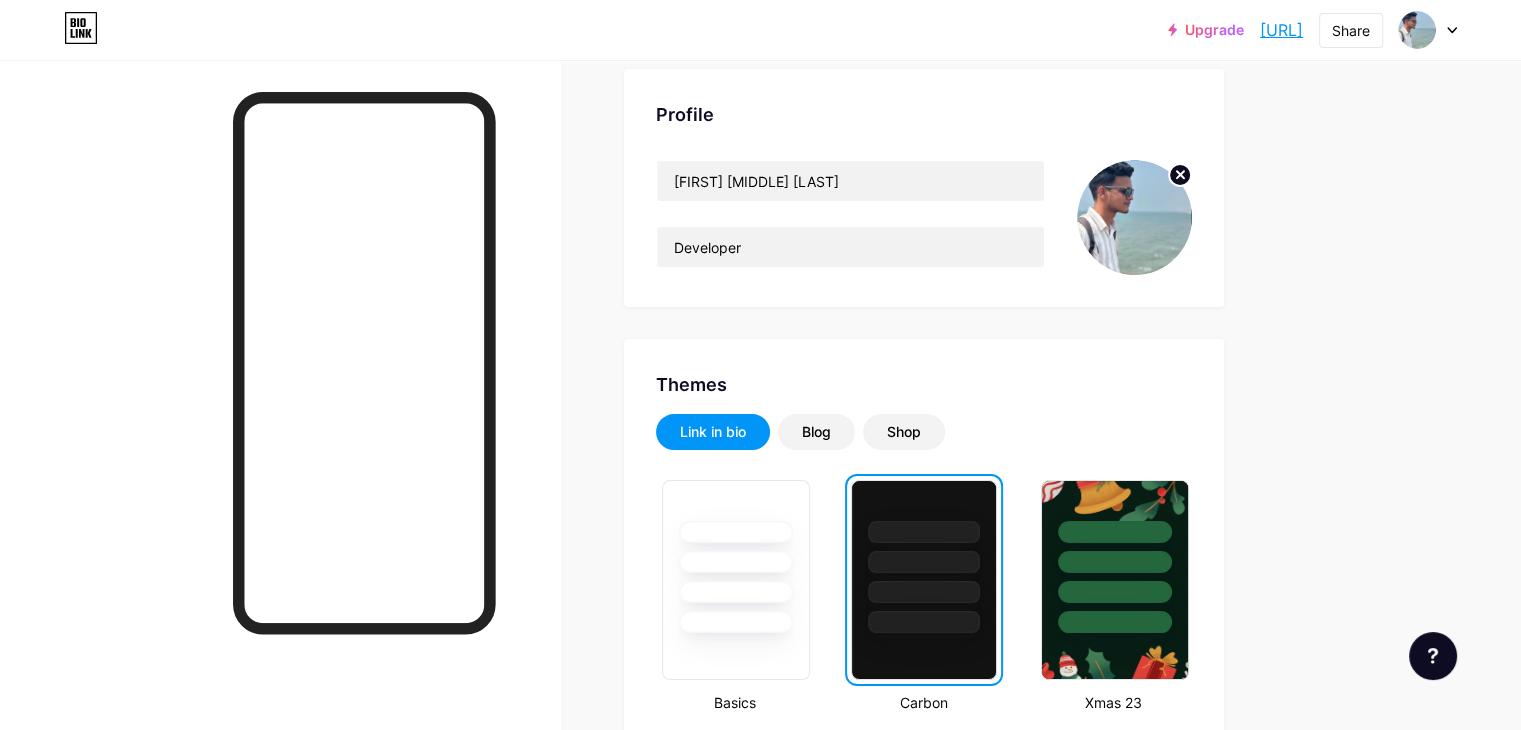 scroll, scrollTop: 0, scrollLeft: 0, axis: both 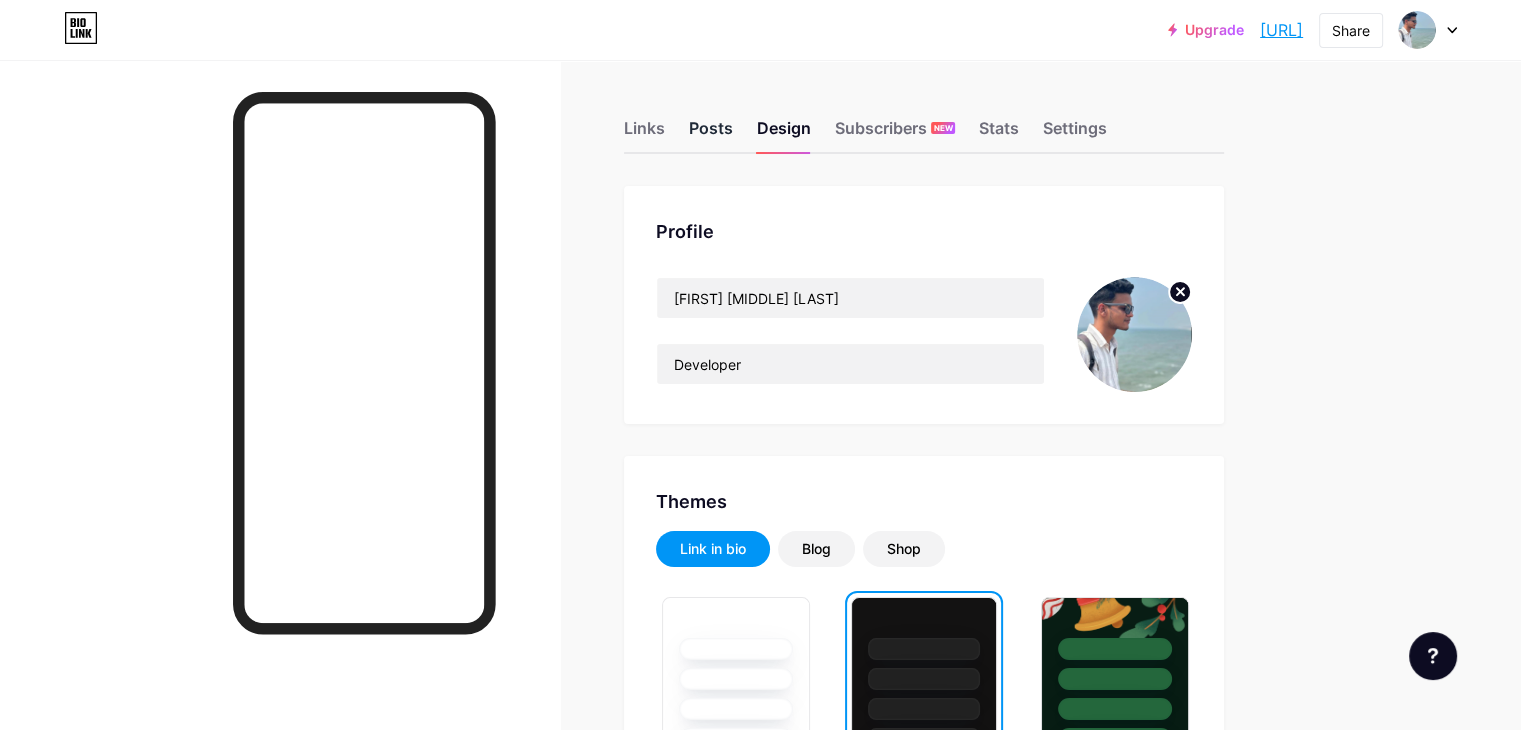 click on "Posts" at bounding box center (711, 134) 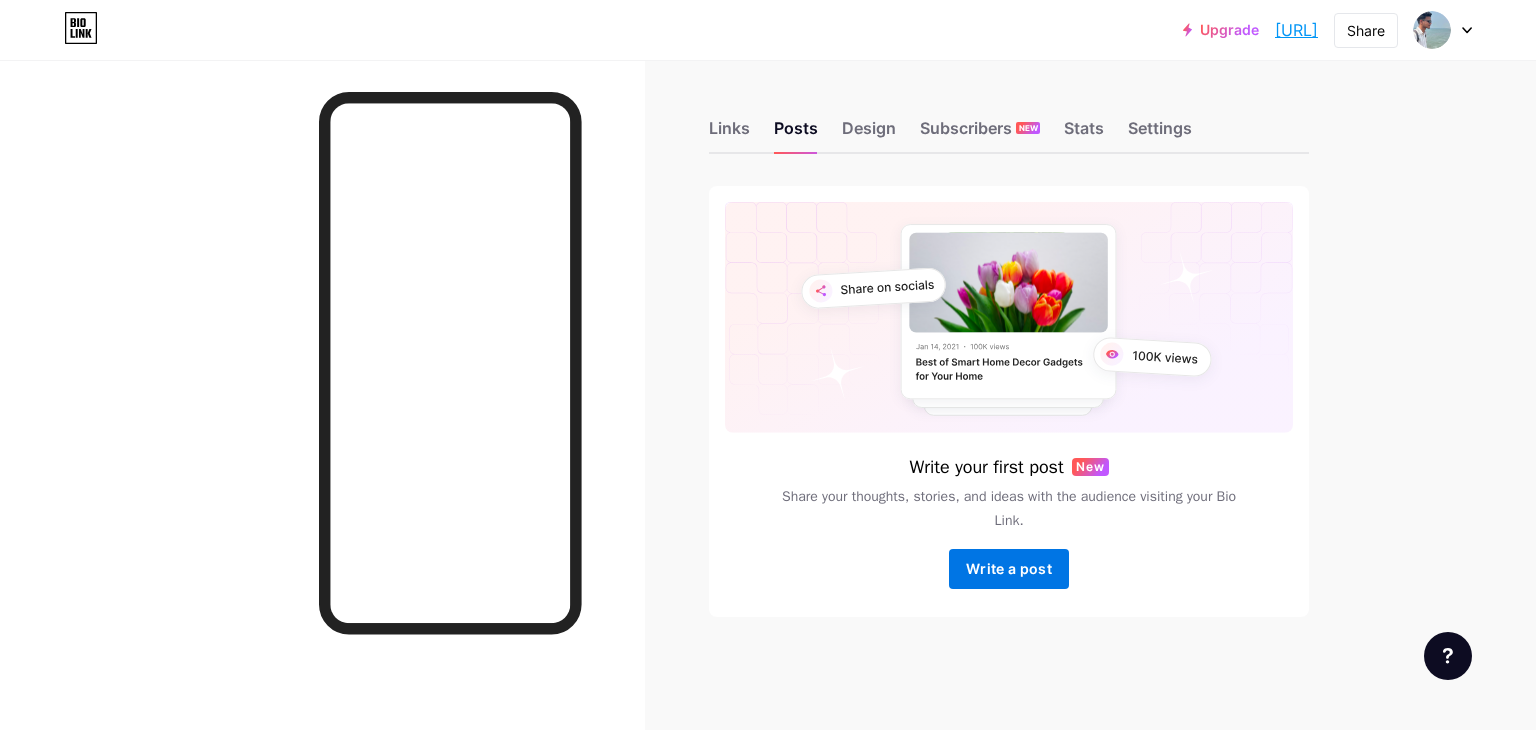click on "Write a post" at bounding box center (1009, 569) 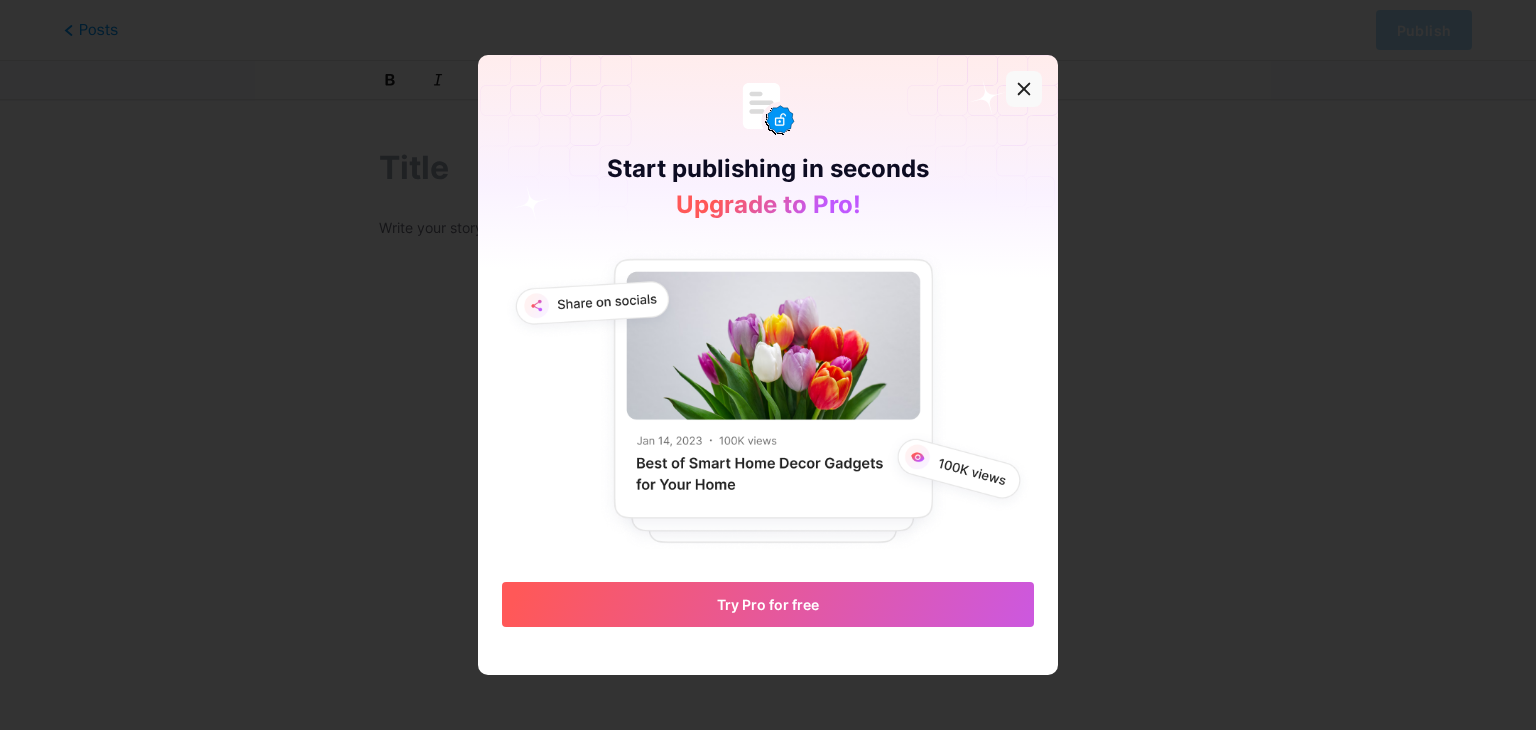 click at bounding box center [1024, 89] 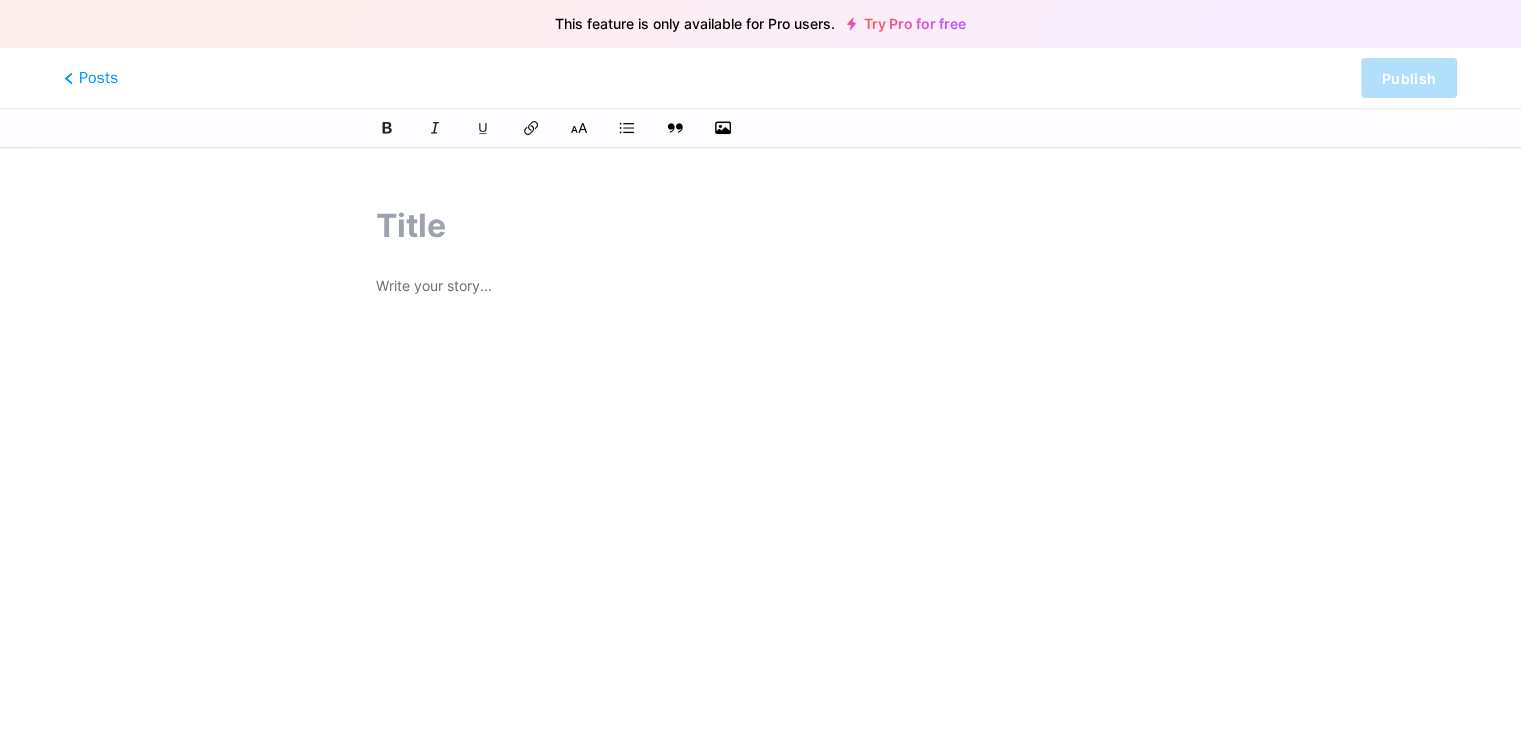 click at bounding box center (760, 524) 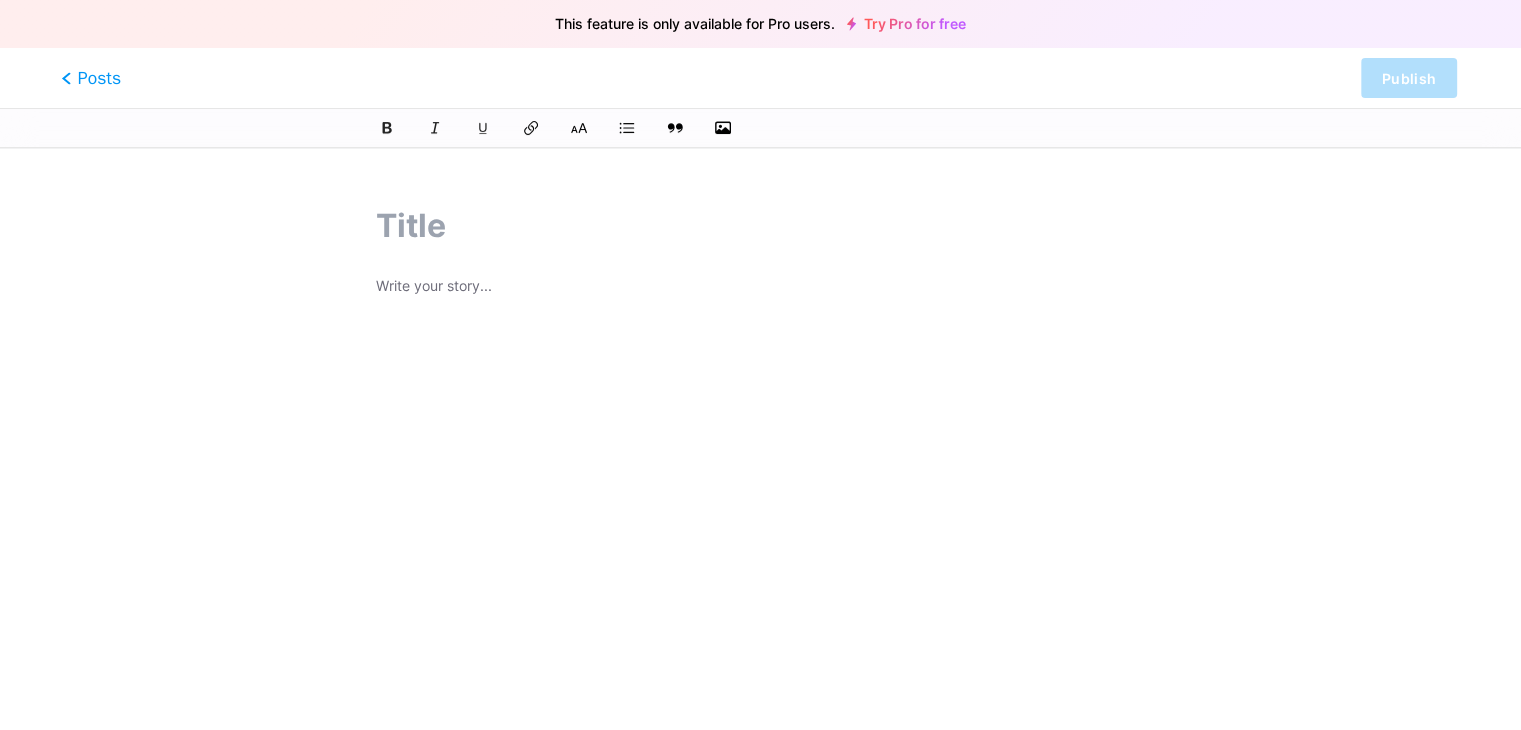click on "Posts" at bounding box center [91, 78] 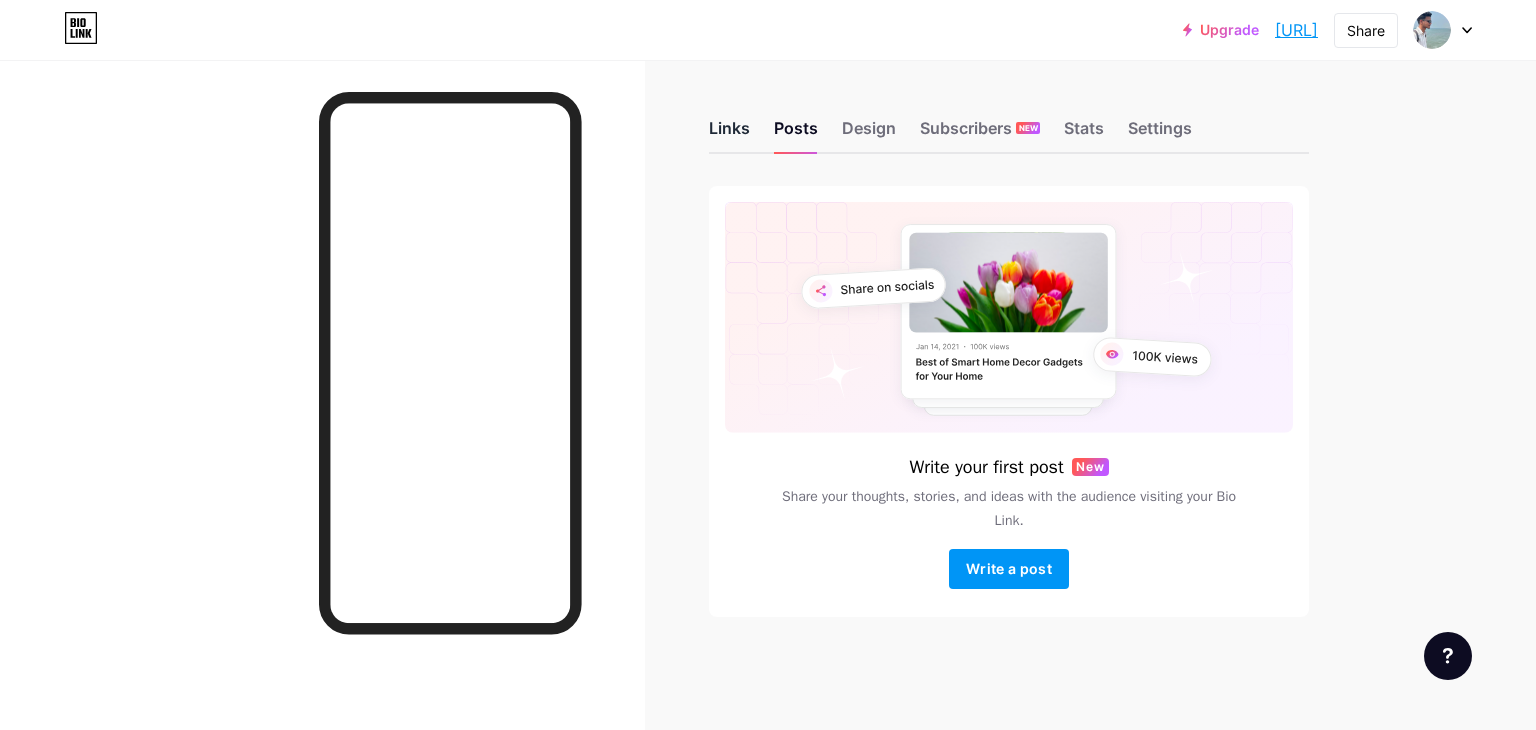 click on "Links" at bounding box center [729, 134] 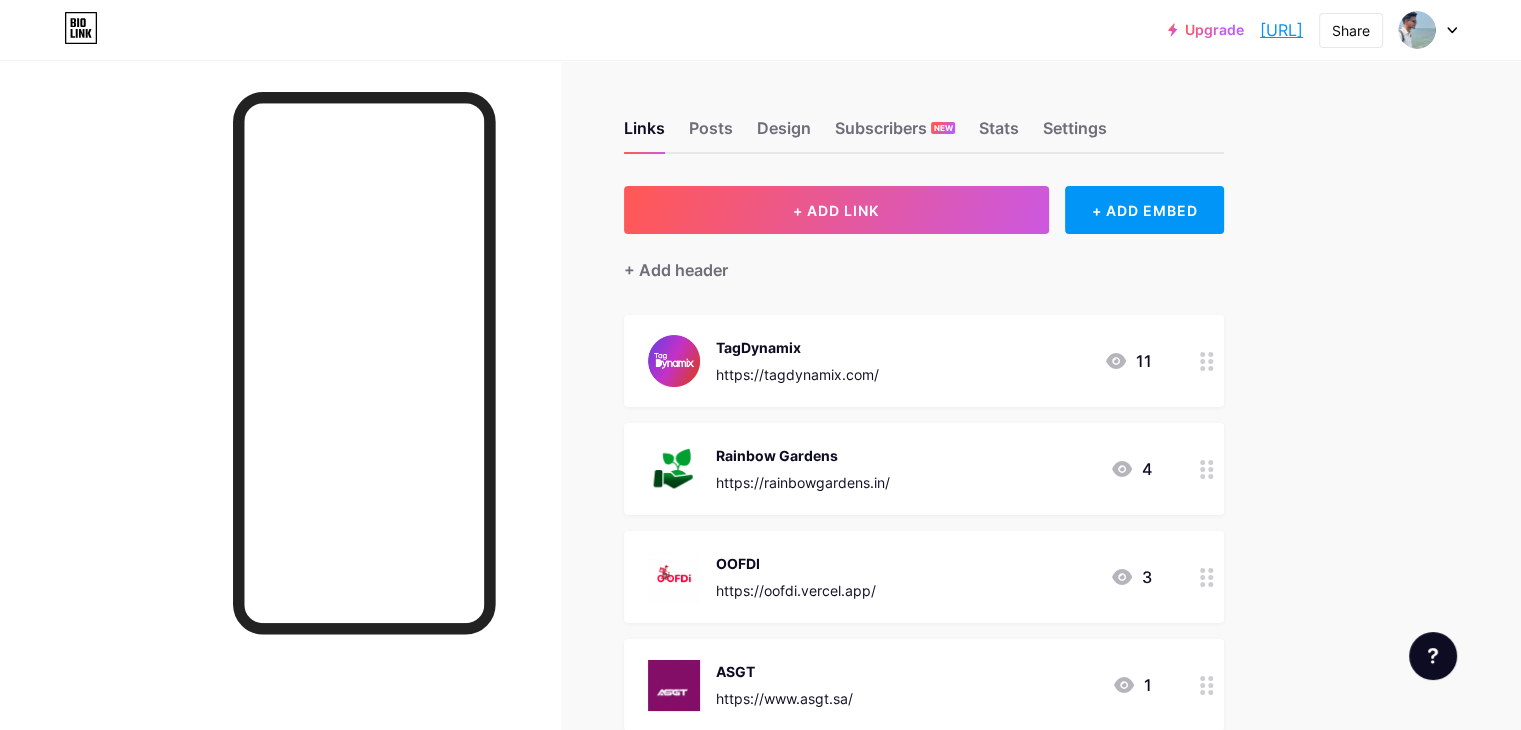 click on "11" at bounding box center [1128, 361] 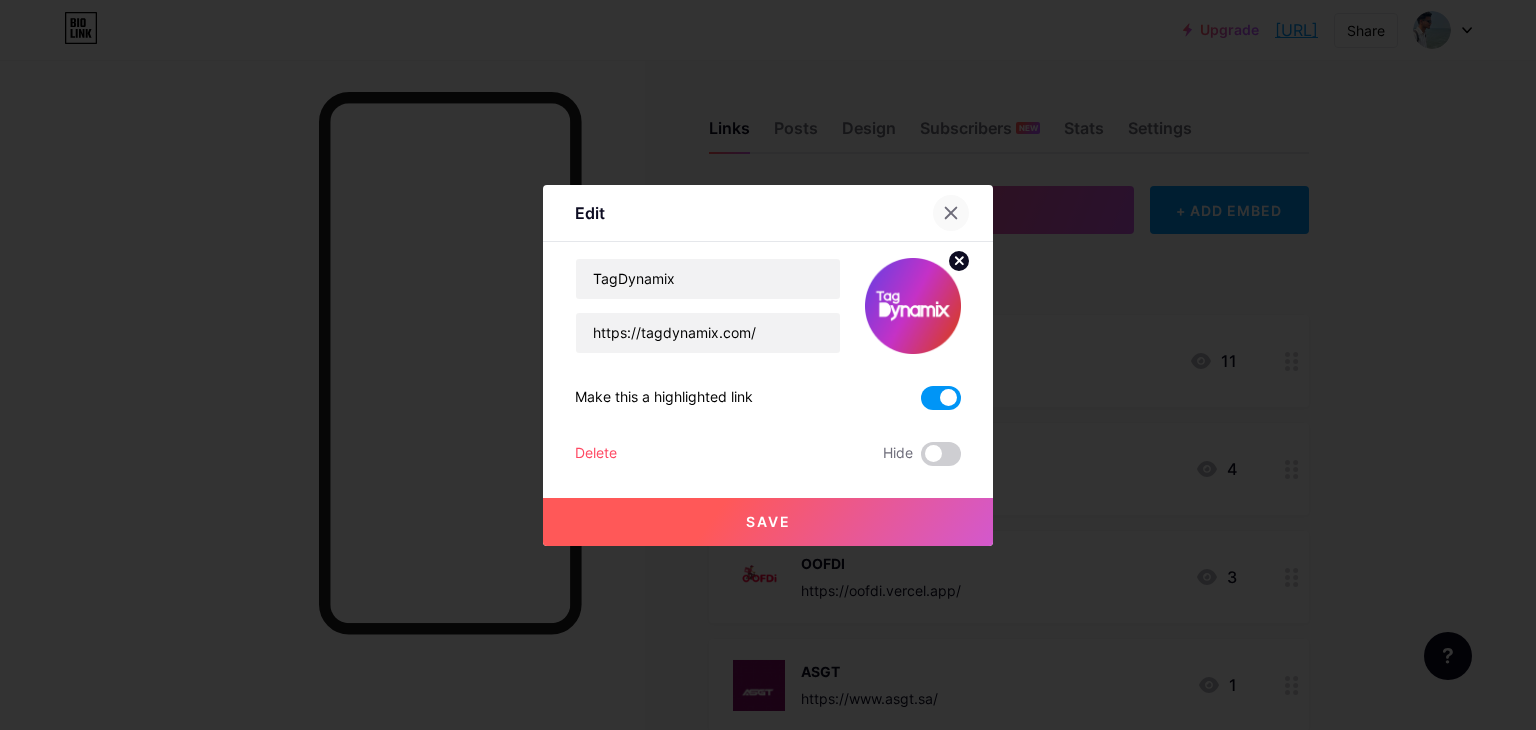 click at bounding box center [951, 213] 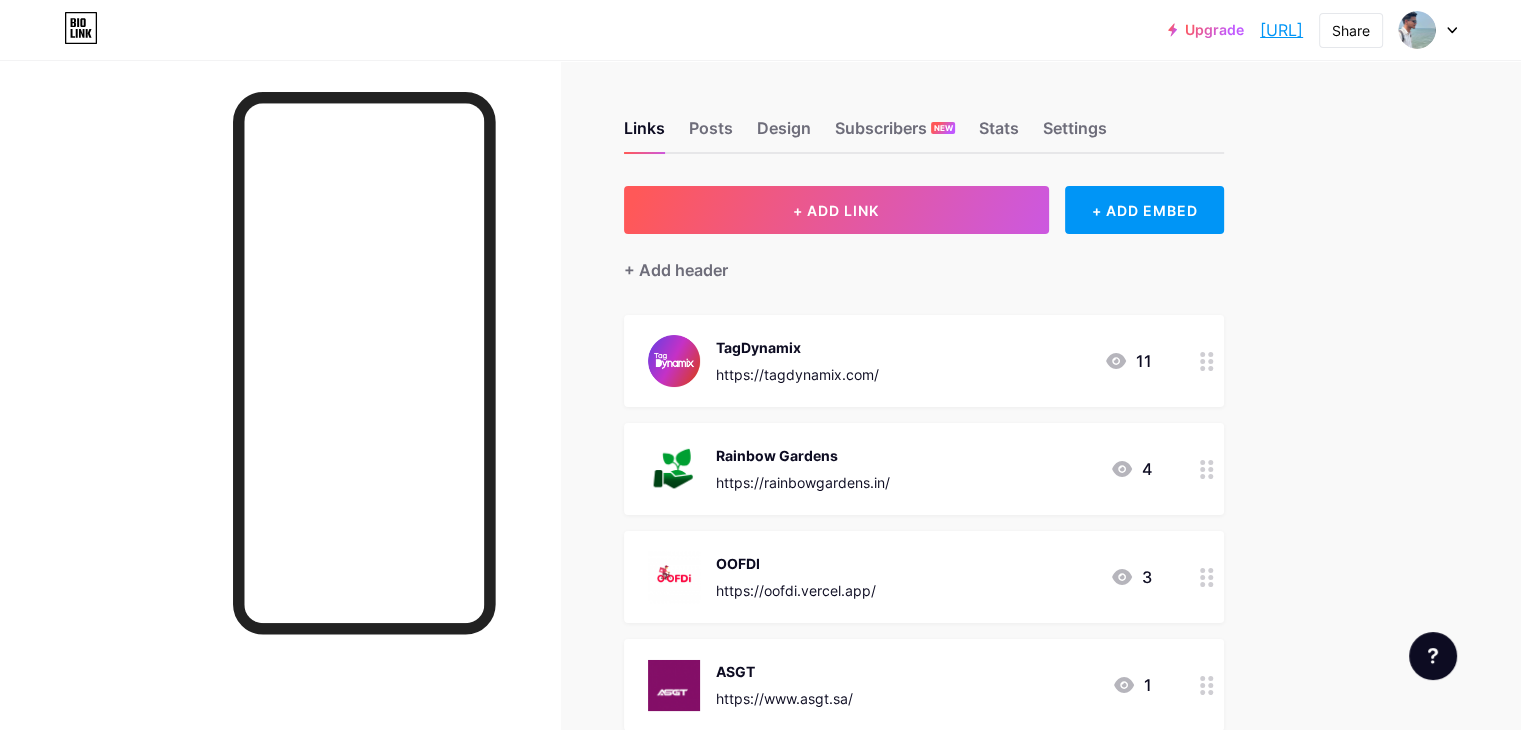 click at bounding box center [1116, 361] 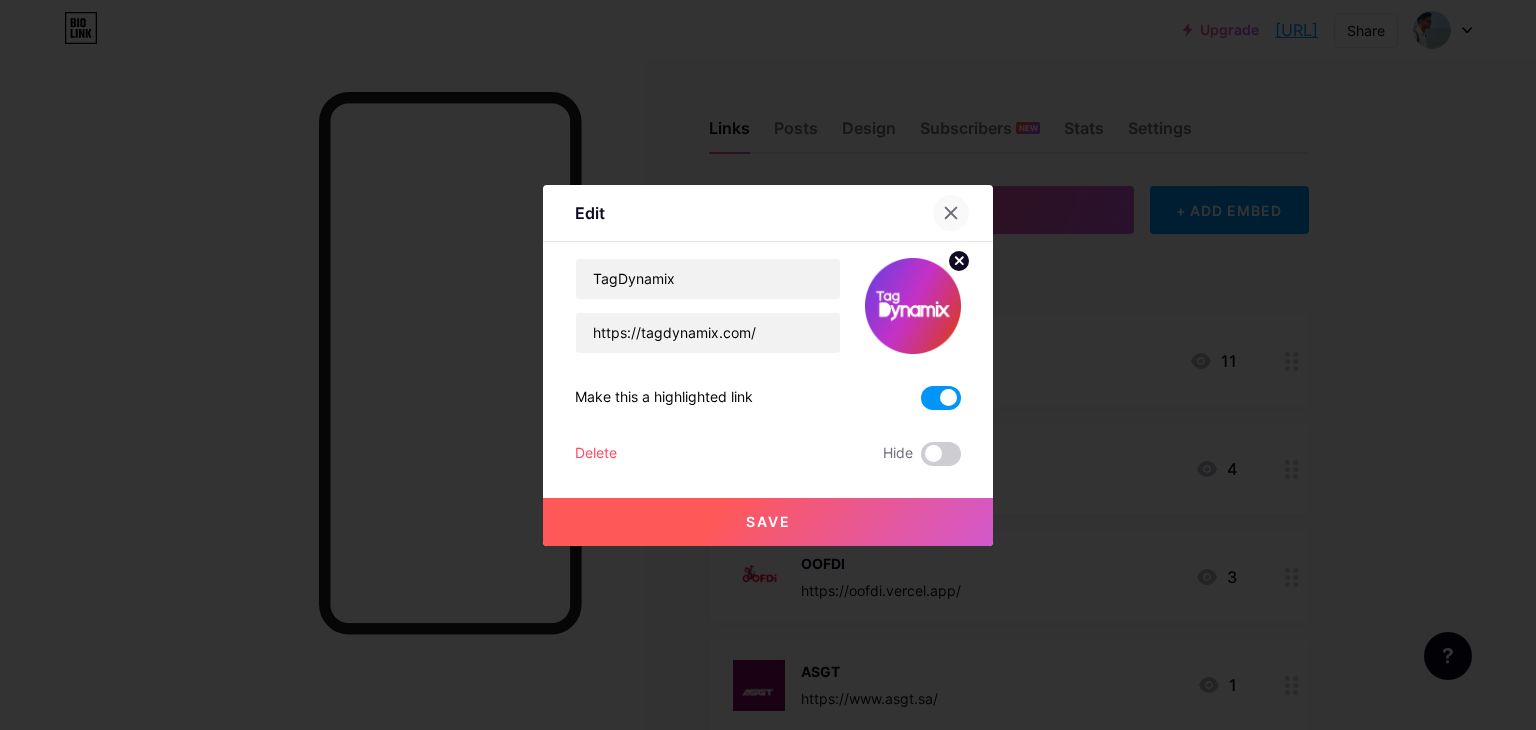 click at bounding box center (951, 213) 